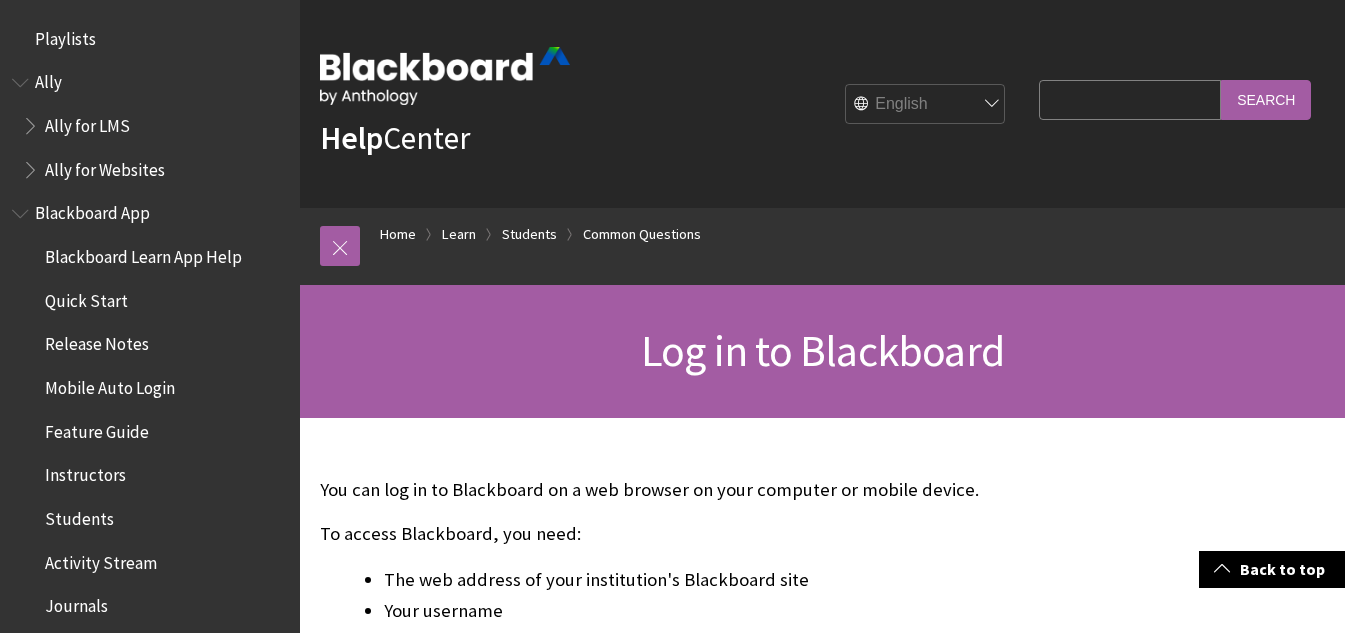 scroll, scrollTop: 500, scrollLeft: 0, axis: vertical 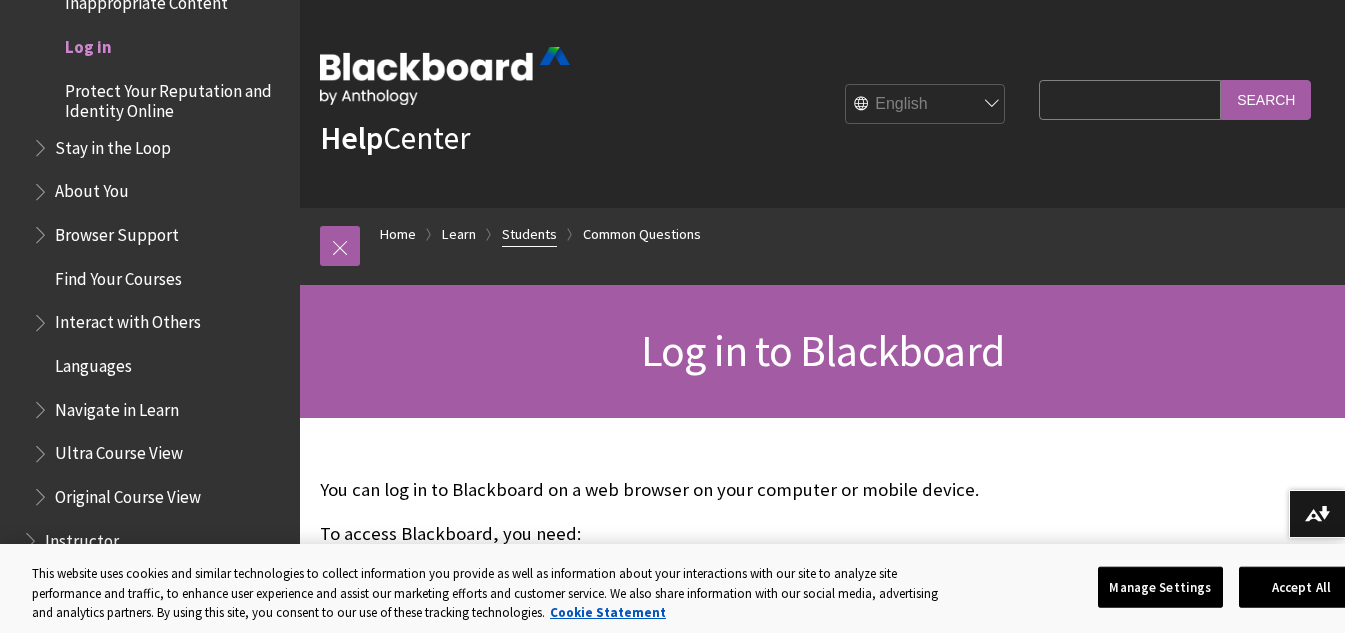 click on "Students" at bounding box center [529, 234] 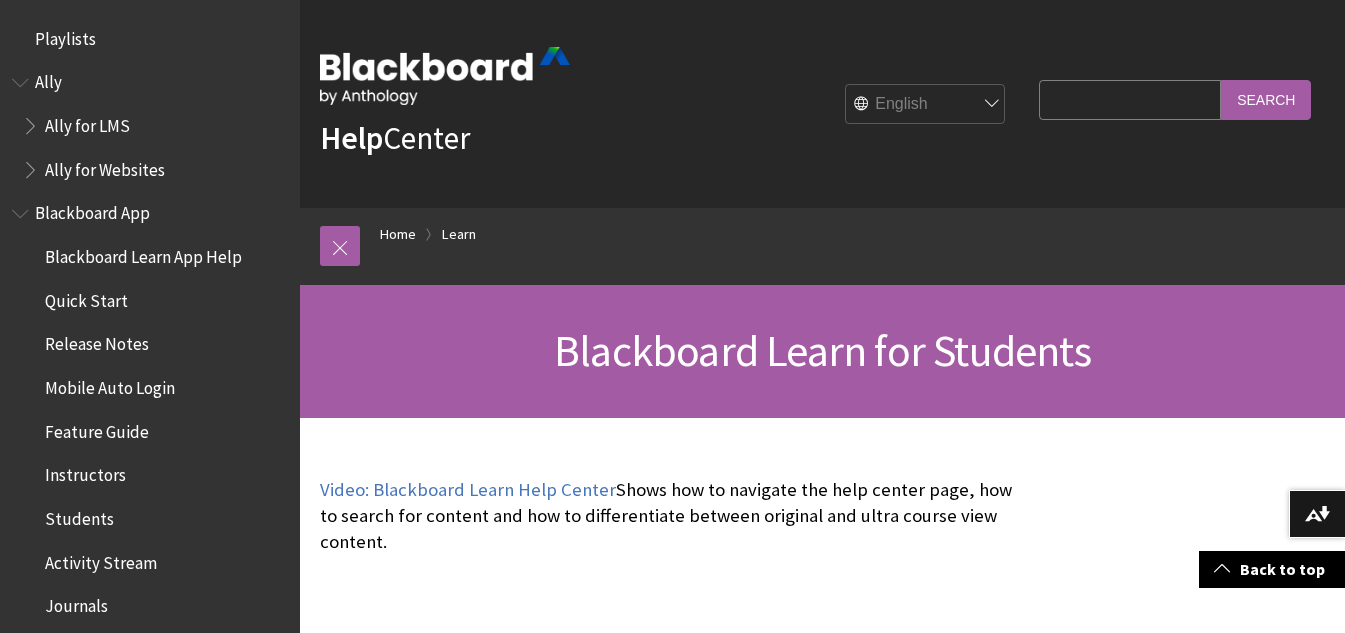 scroll, scrollTop: 1400, scrollLeft: 0, axis: vertical 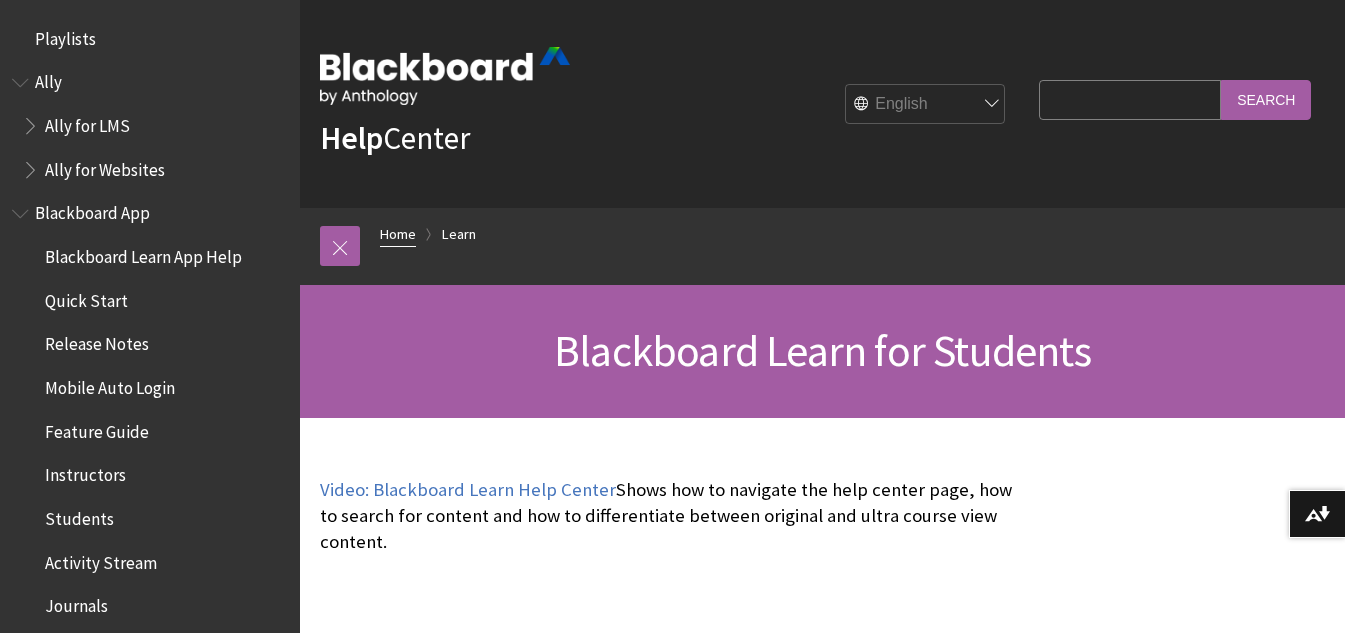 click on "Home" at bounding box center [398, 234] 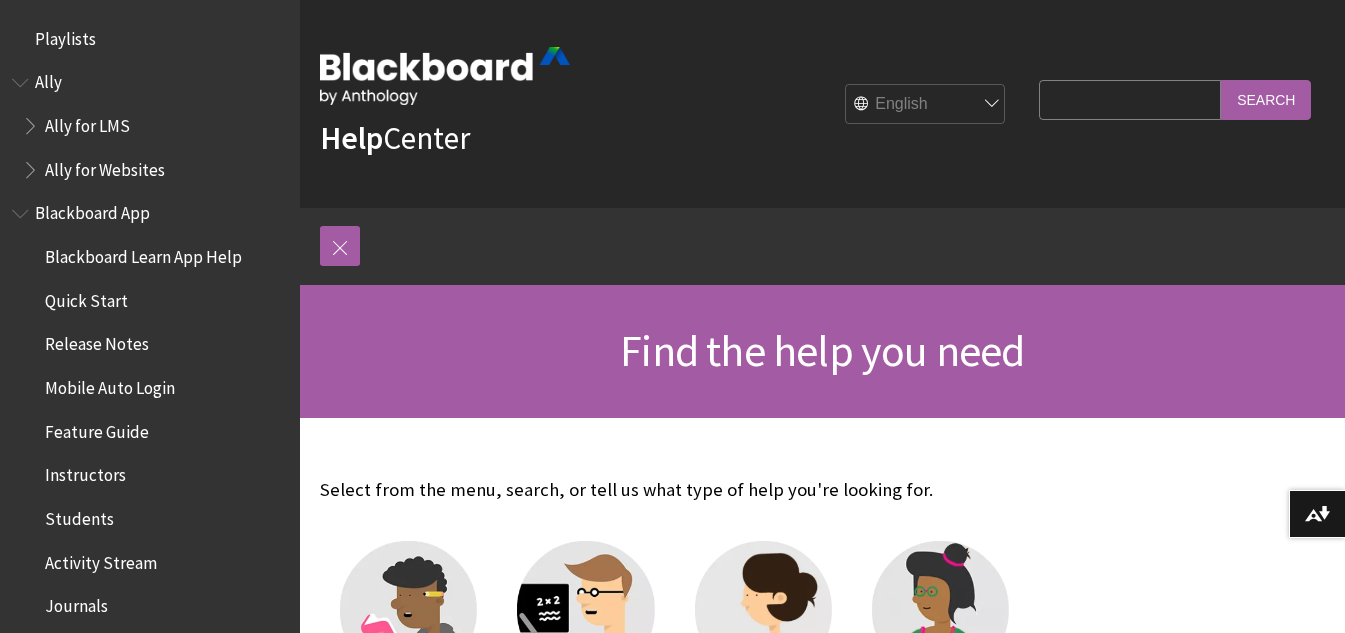 scroll, scrollTop: 0, scrollLeft: 0, axis: both 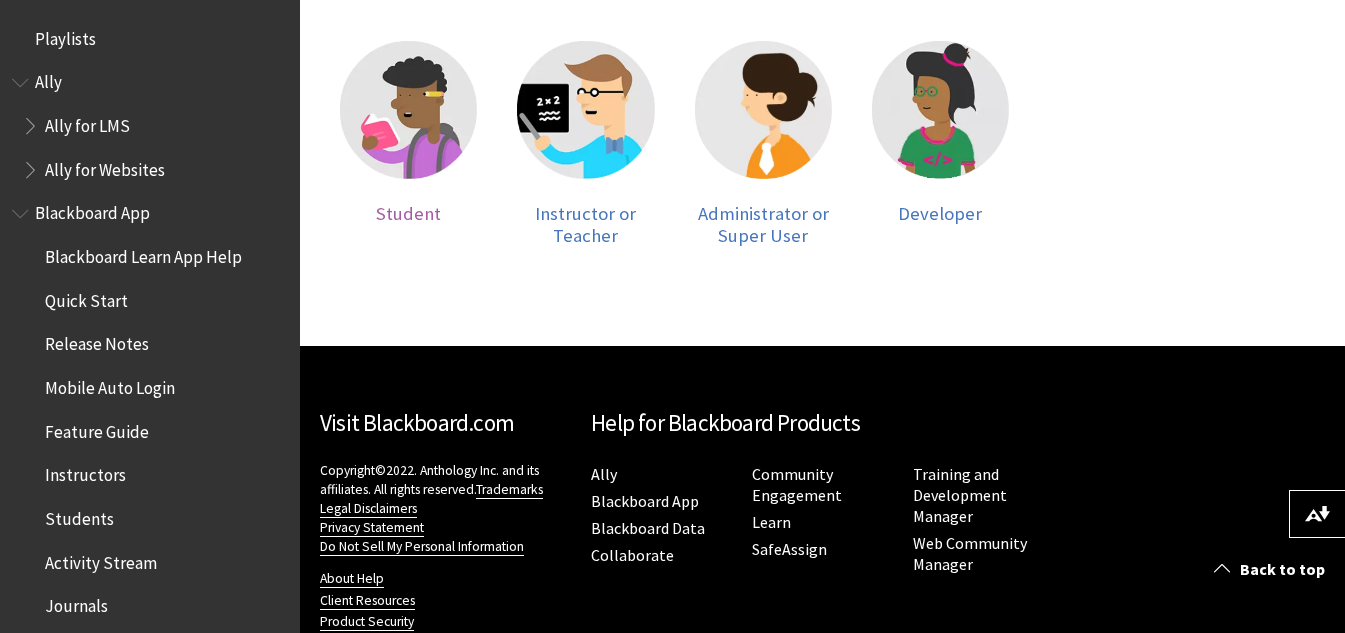 click at bounding box center [408, 109] 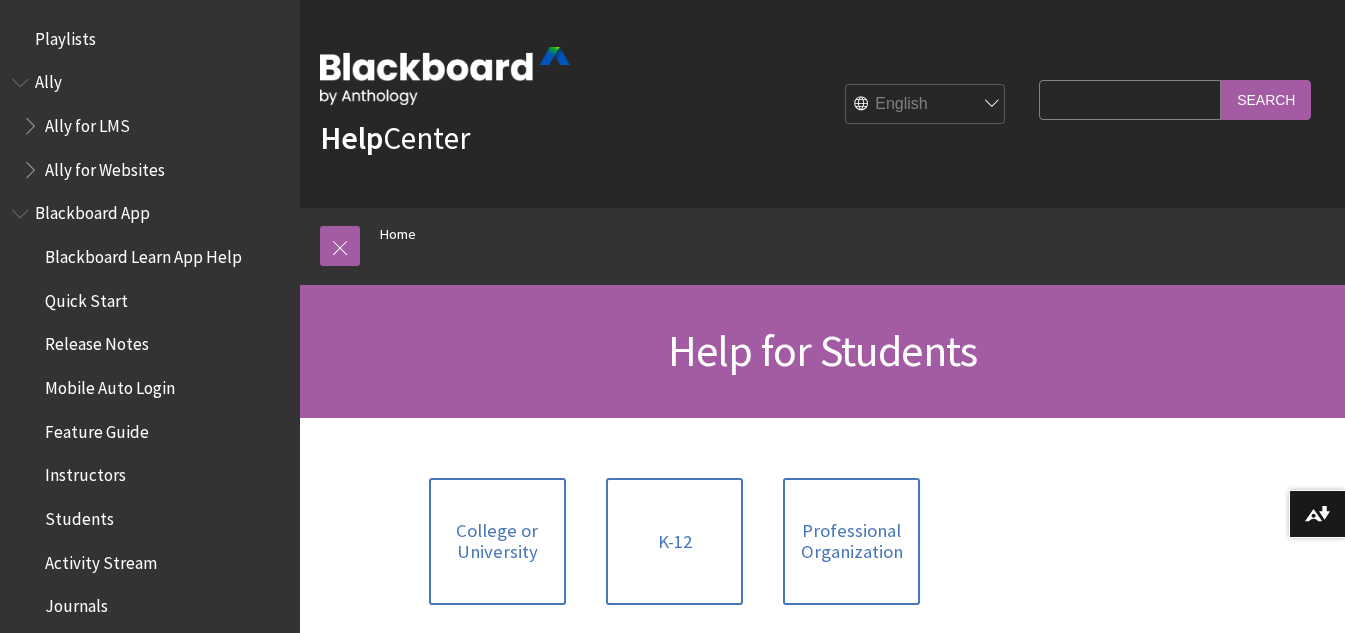 scroll, scrollTop: 0, scrollLeft: 0, axis: both 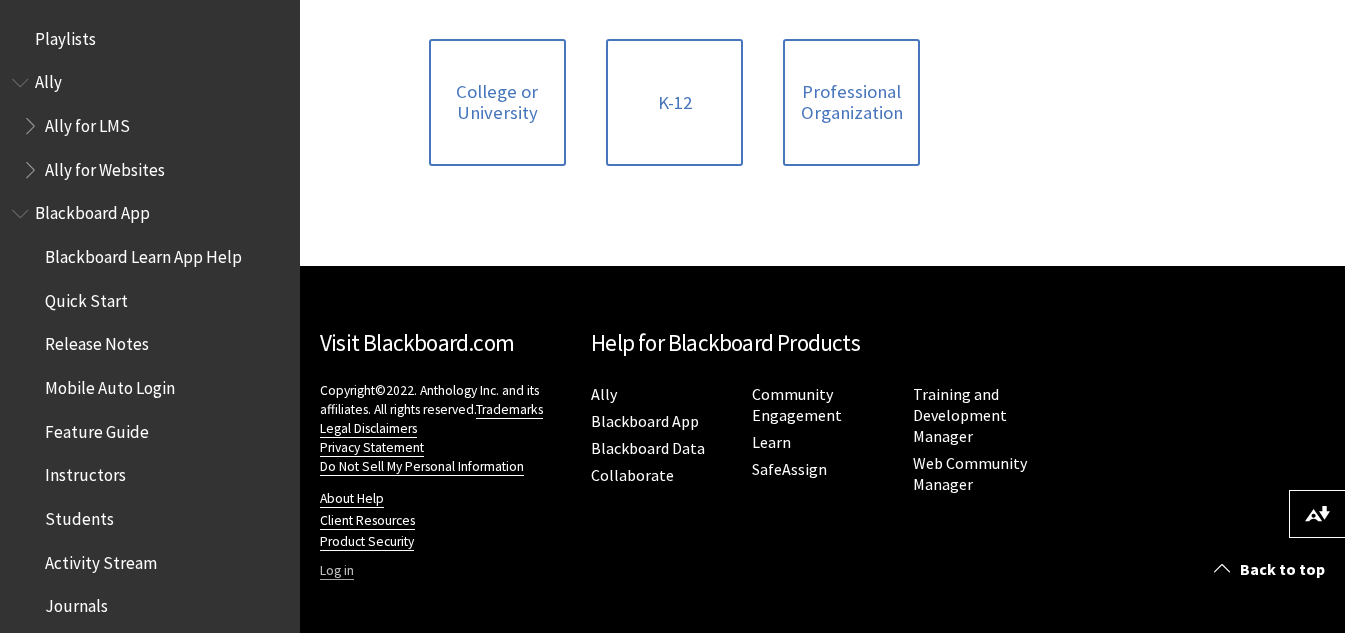 click on "Log in" at bounding box center [337, 571] 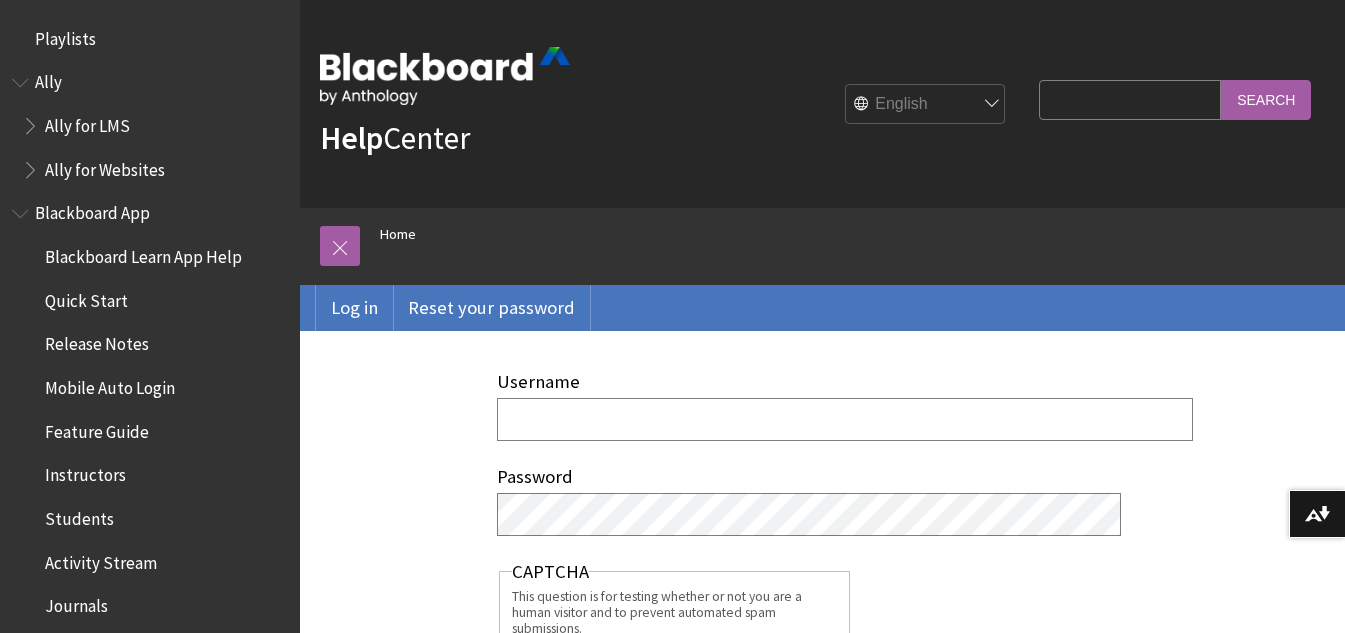 scroll, scrollTop: 0, scrollLeft: 0, axis: both 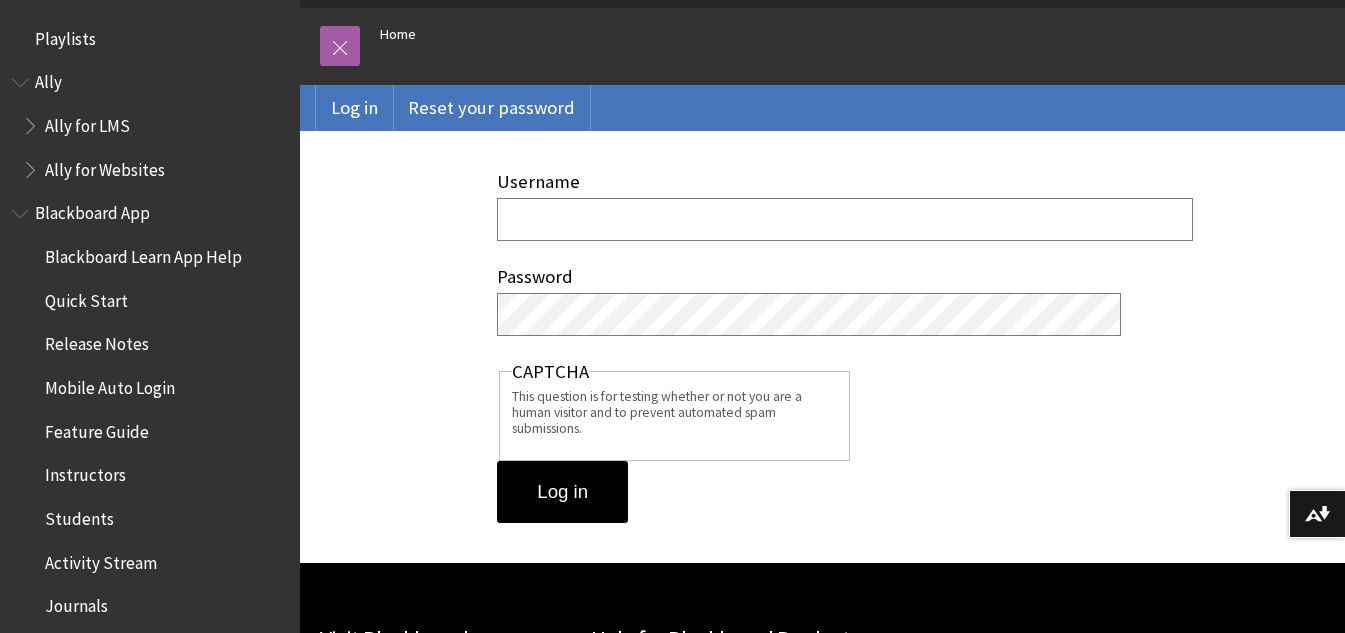 click on "Username" at bounding box center (845, 219) 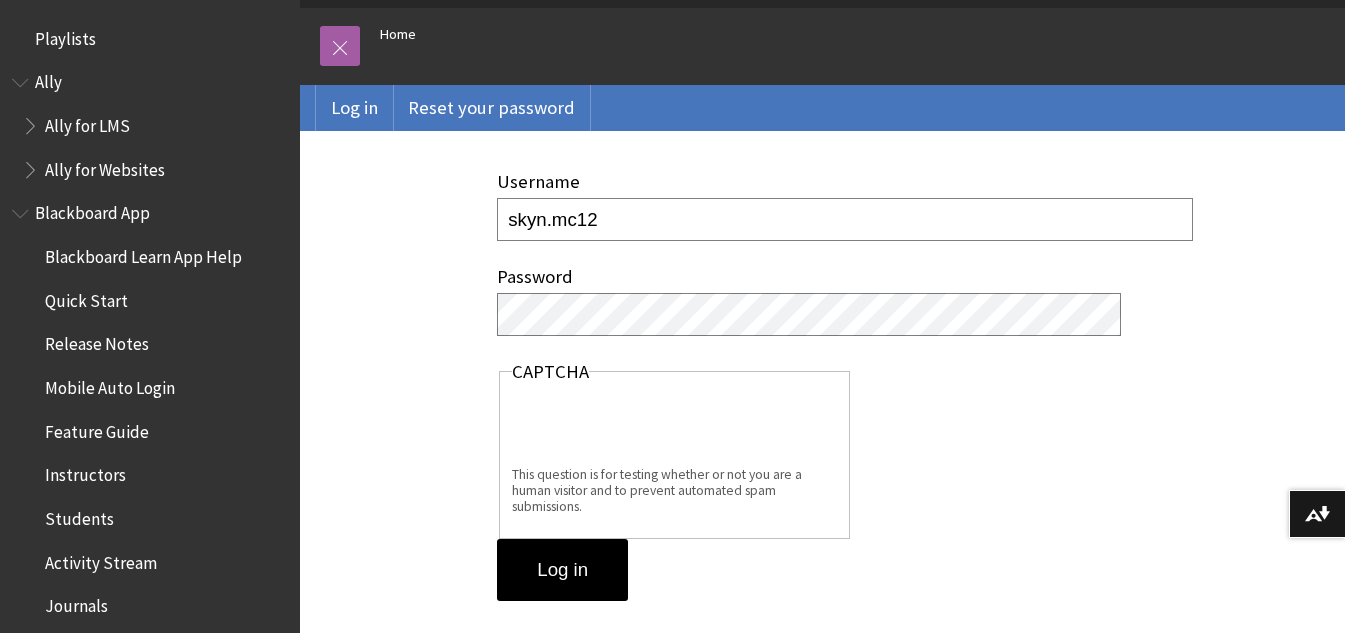 type on "skyn.mc12" 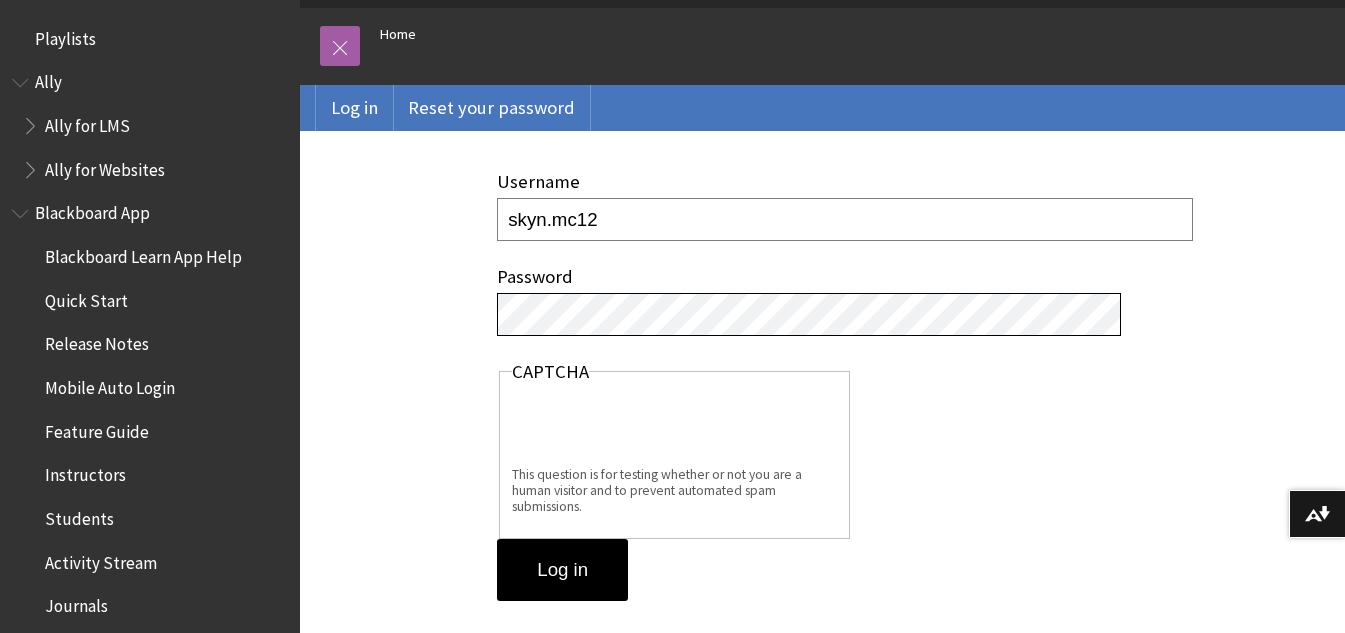 click on "Log in" at bounding box center (562, 570) 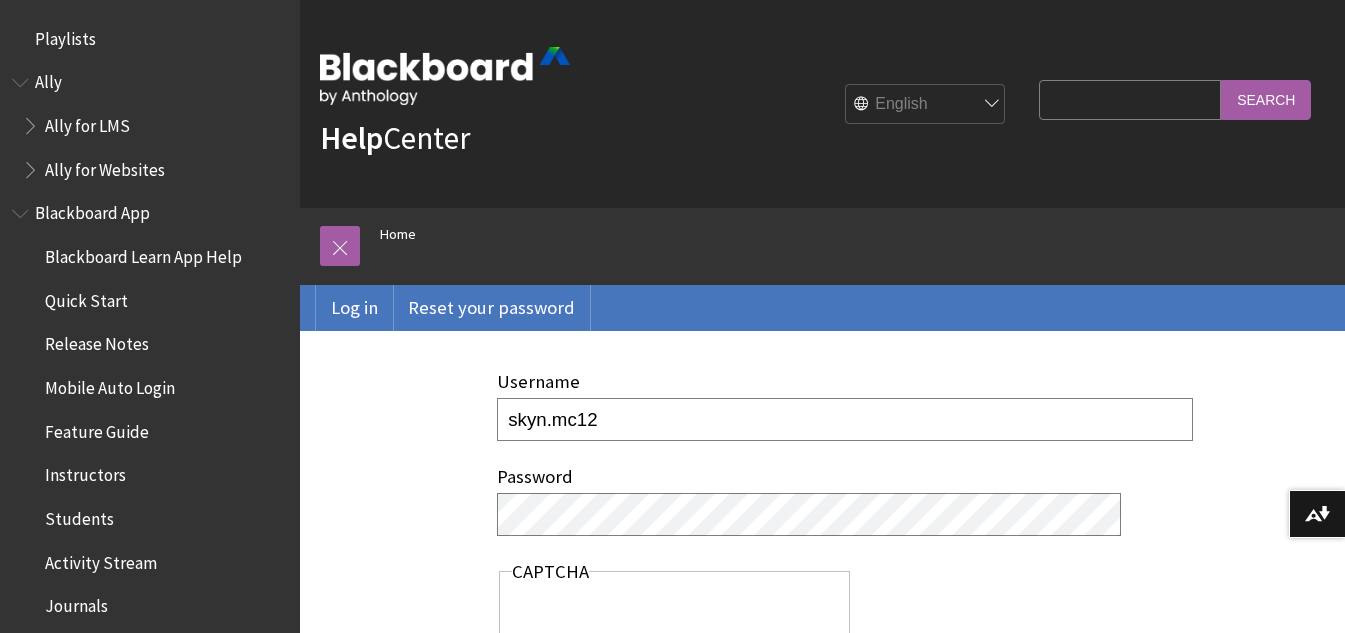 scroll, scrollTop: 91, scrollLeft: 0, axis: vertical 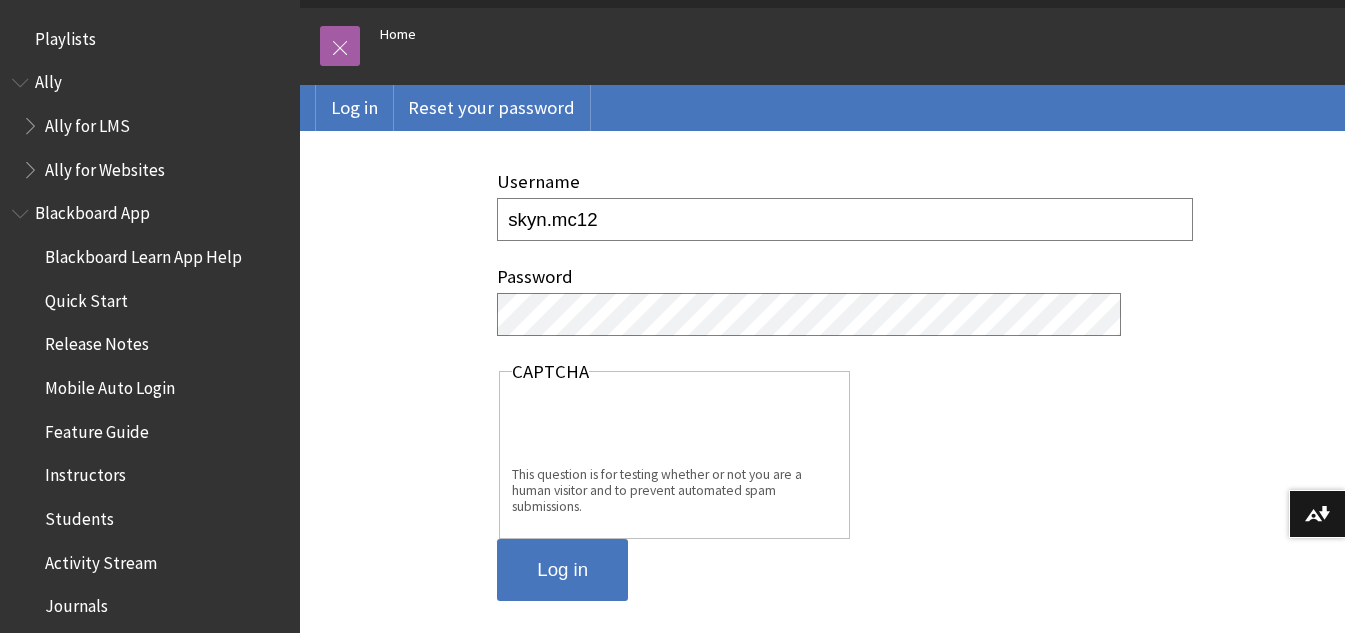 click on "Log in" at bounding box center (562, 570) 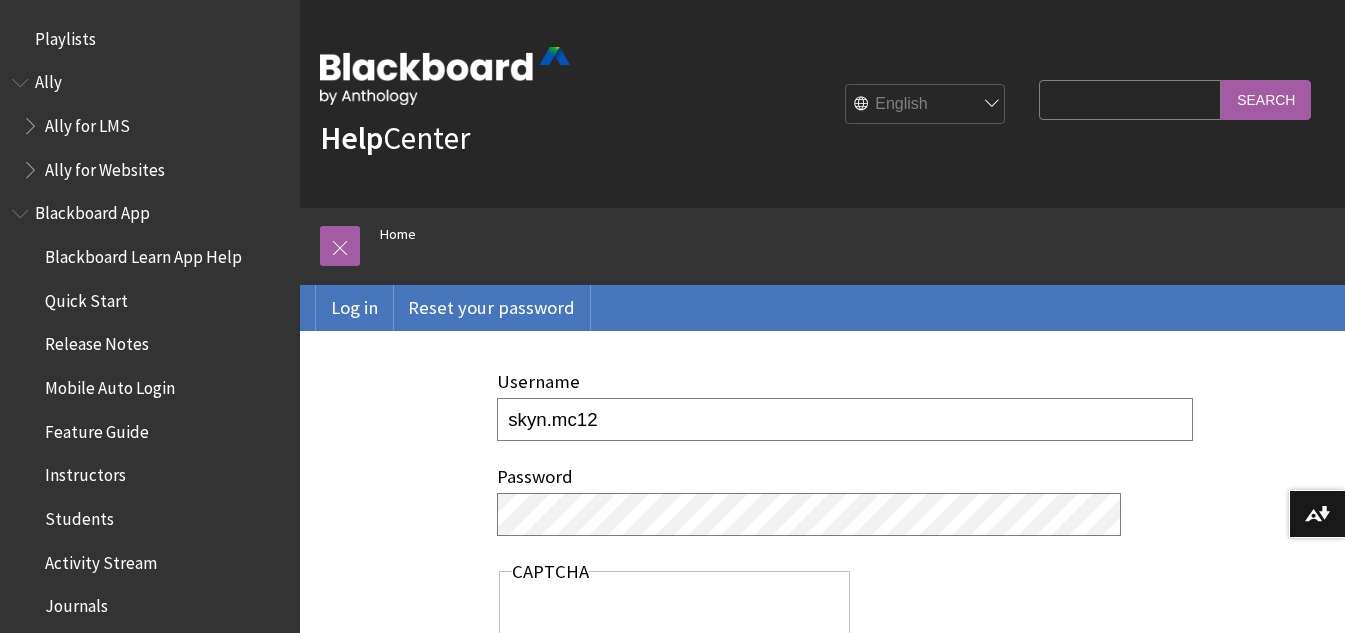 scroll, scrollTop: 100, scrollLeft: 0, axis: vertical 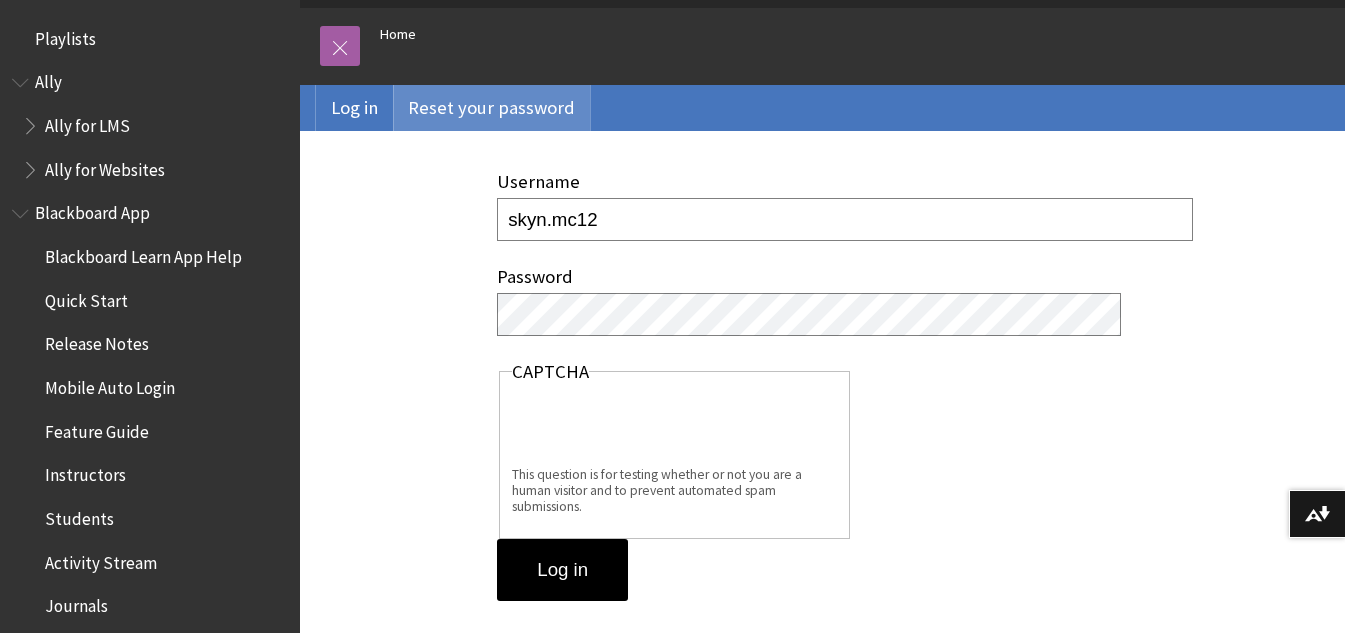 click on "Reset your password" at bounding box center [491, 108] 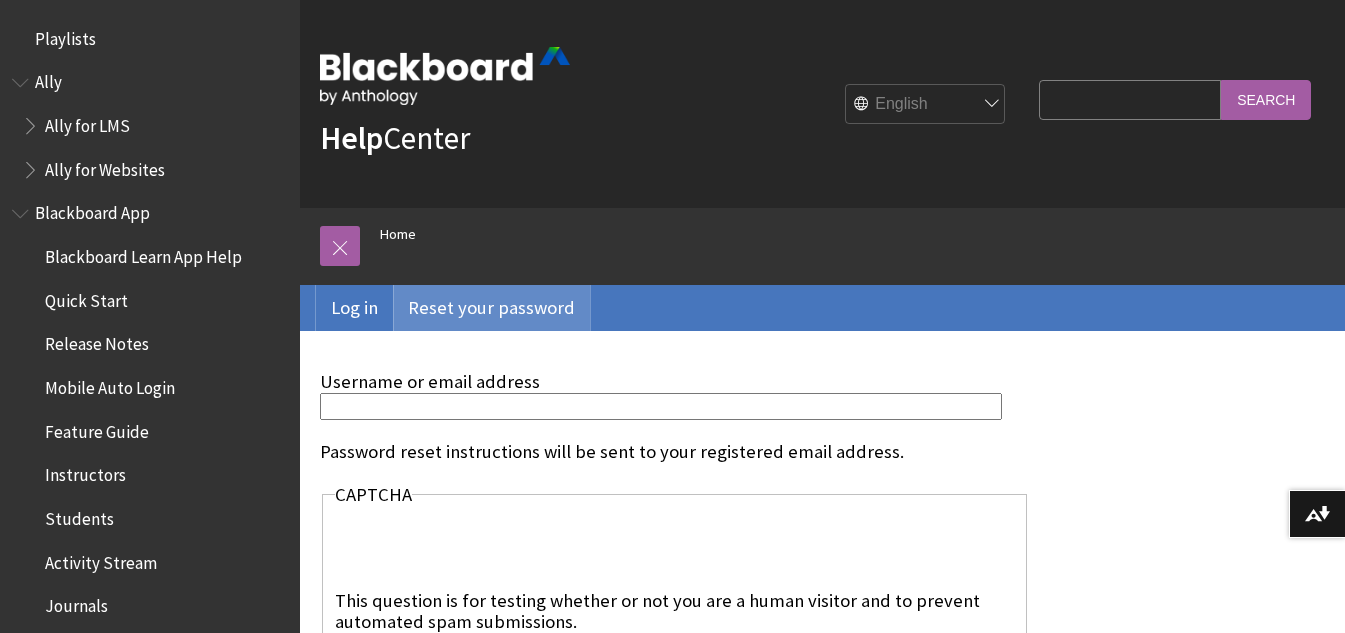scroll, scrollTop: 0, scrollLeft: 0, axis: both 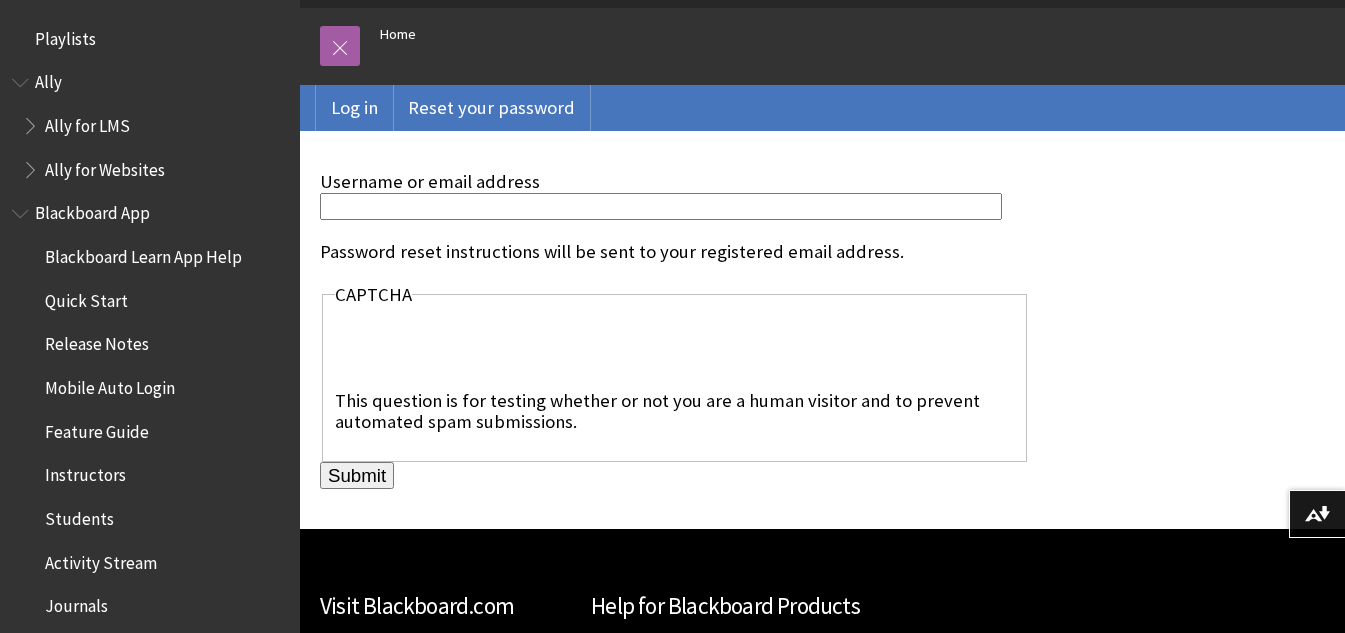 click on "Username or email address" at bounding box center (661, 206) 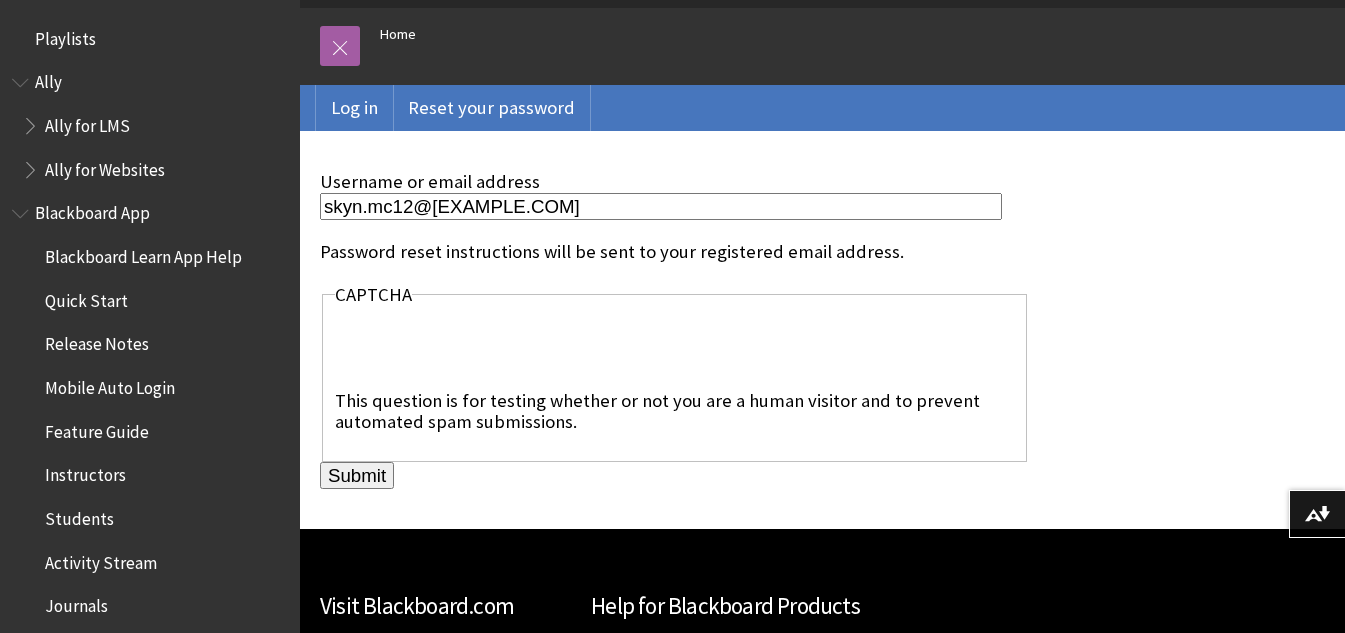 type on "skyn.mc12@[EXAMPLE.COM]" 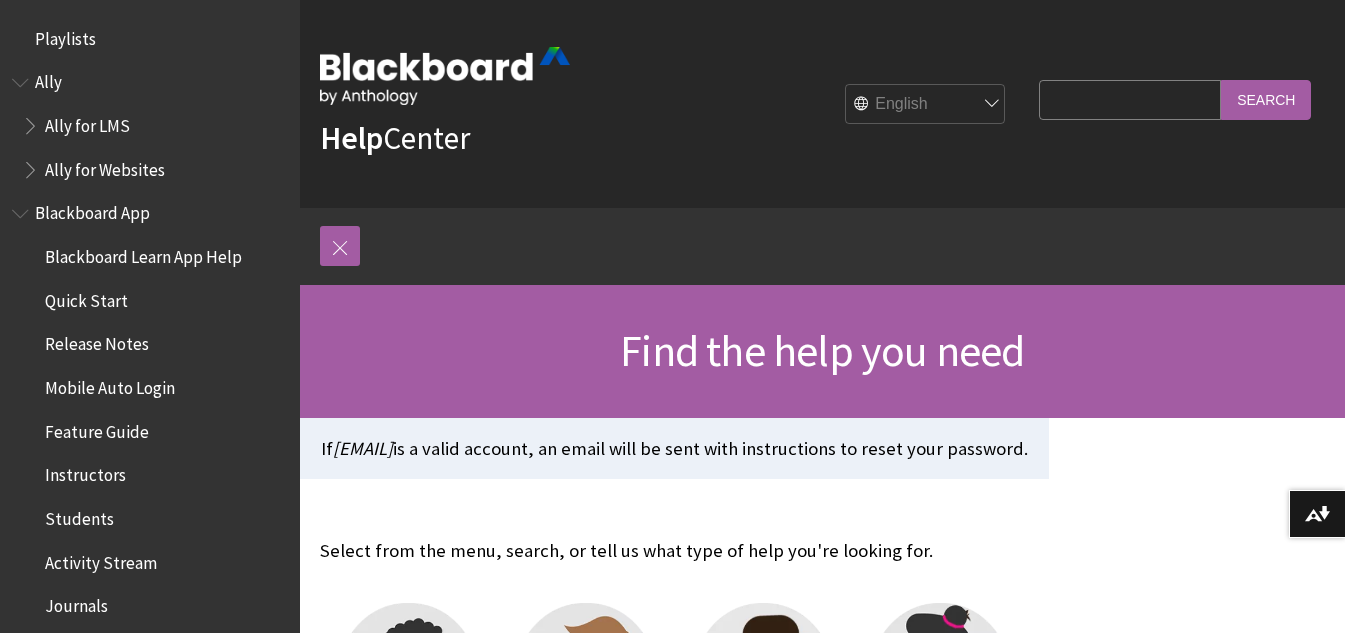 scroll, scrollTop: 0, scrollLeft: 0, axis: both 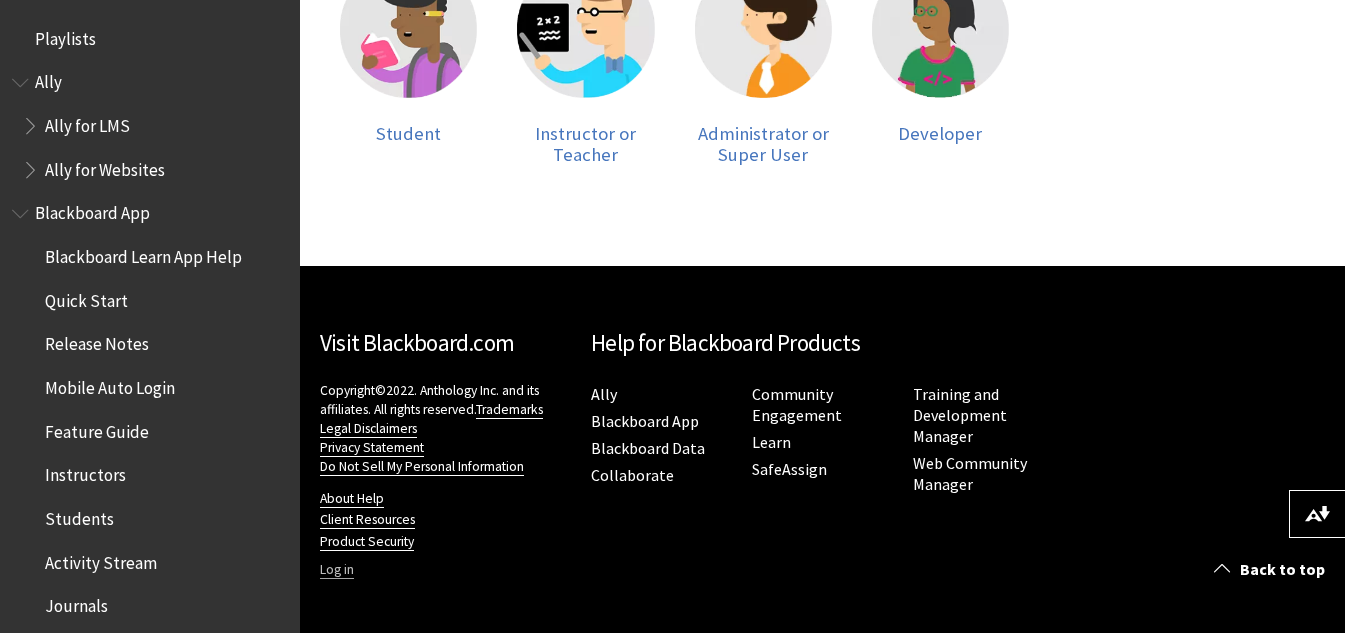 click on "Log in" at bounding box center (337, 570) 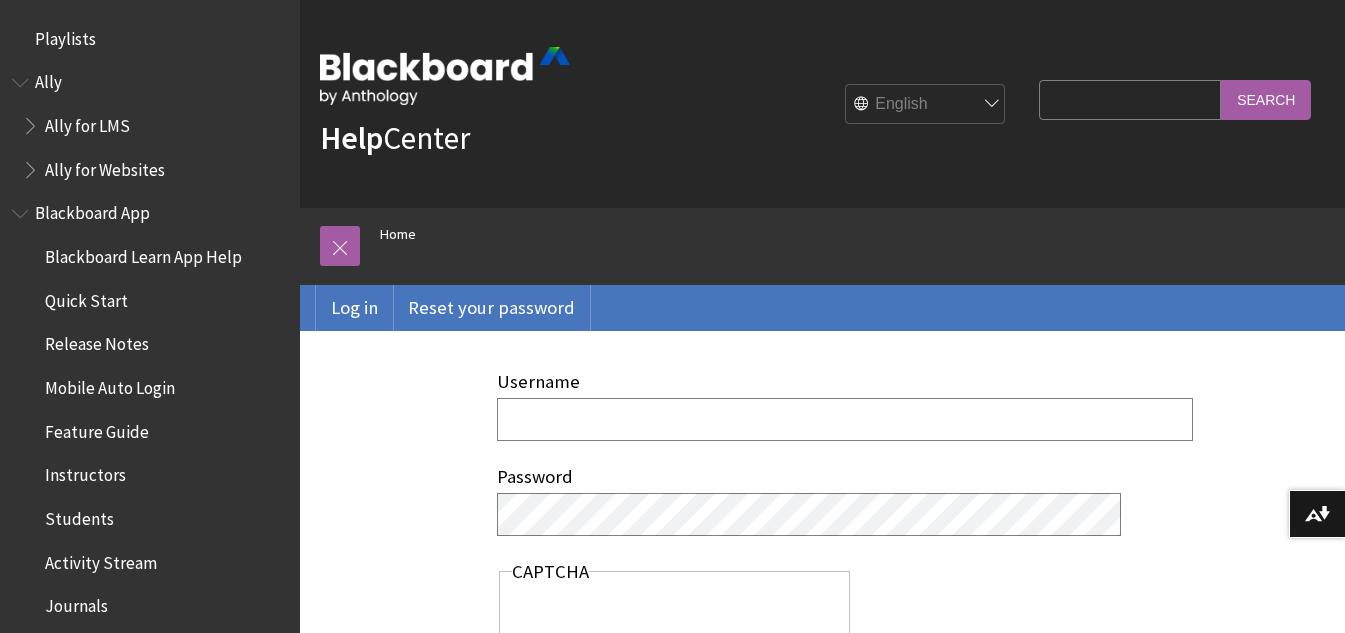scroll, scrollTop: 100, scrollLeft: 0, axis: vertical 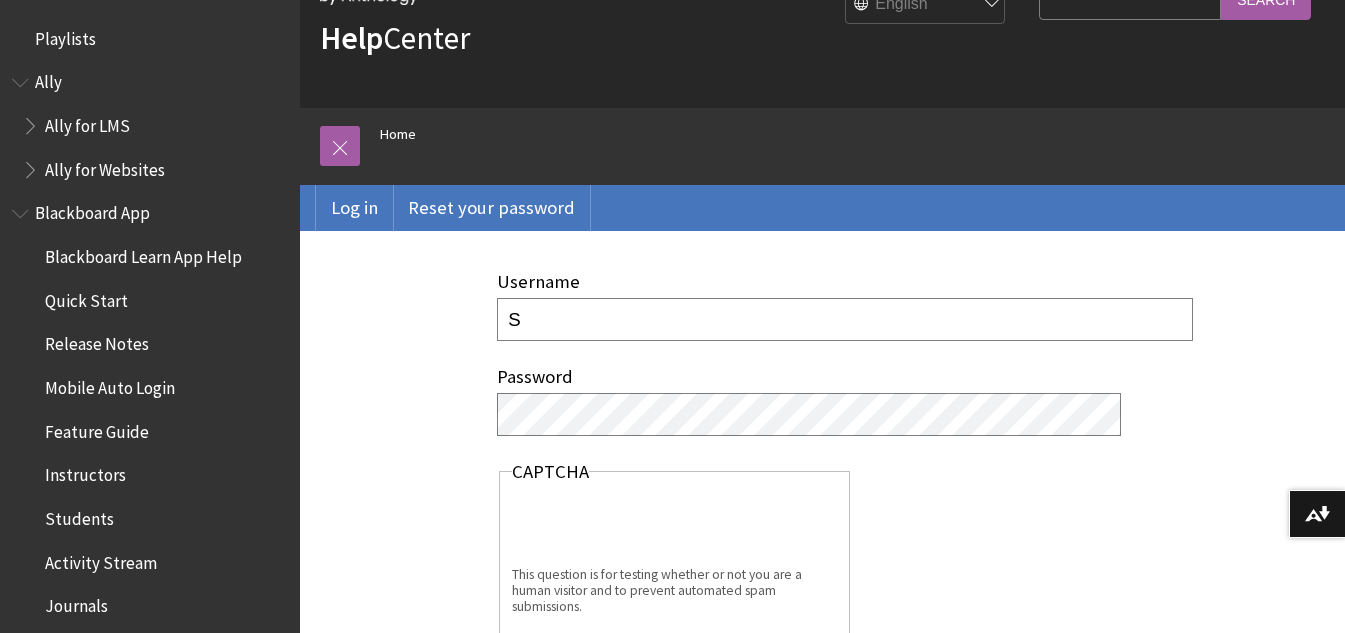 type on "skyn.mc12" 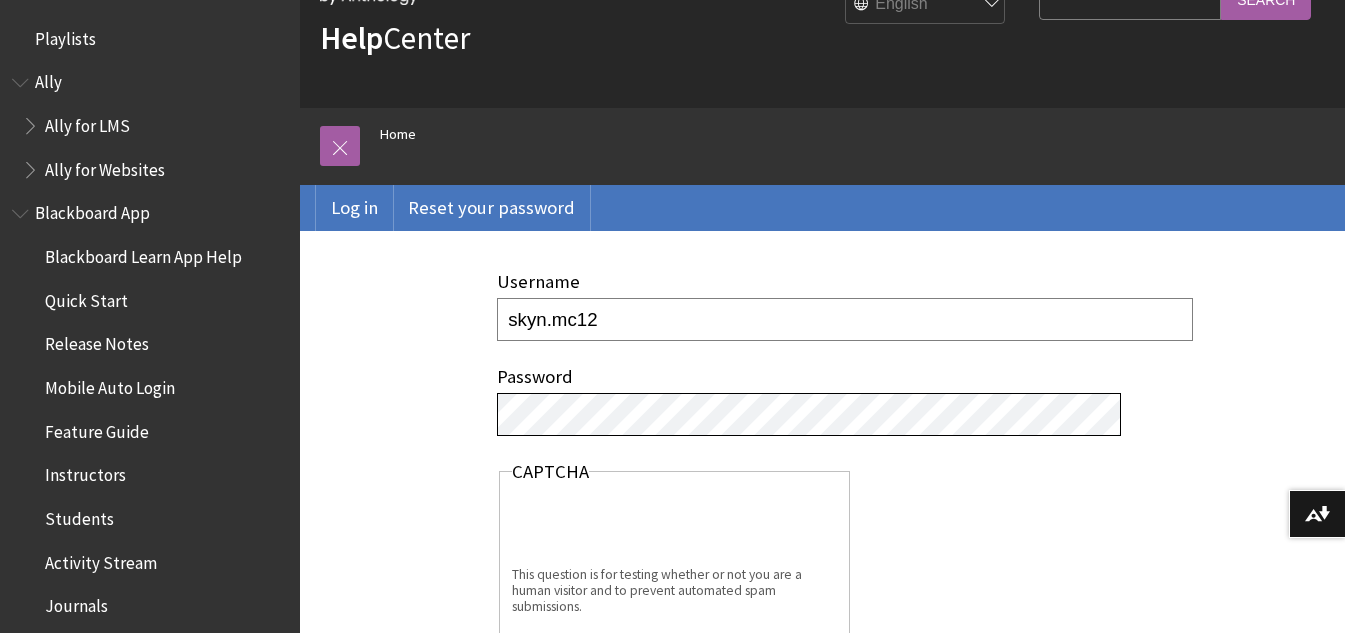 click on "Log in" at bounding box center [562, 670] 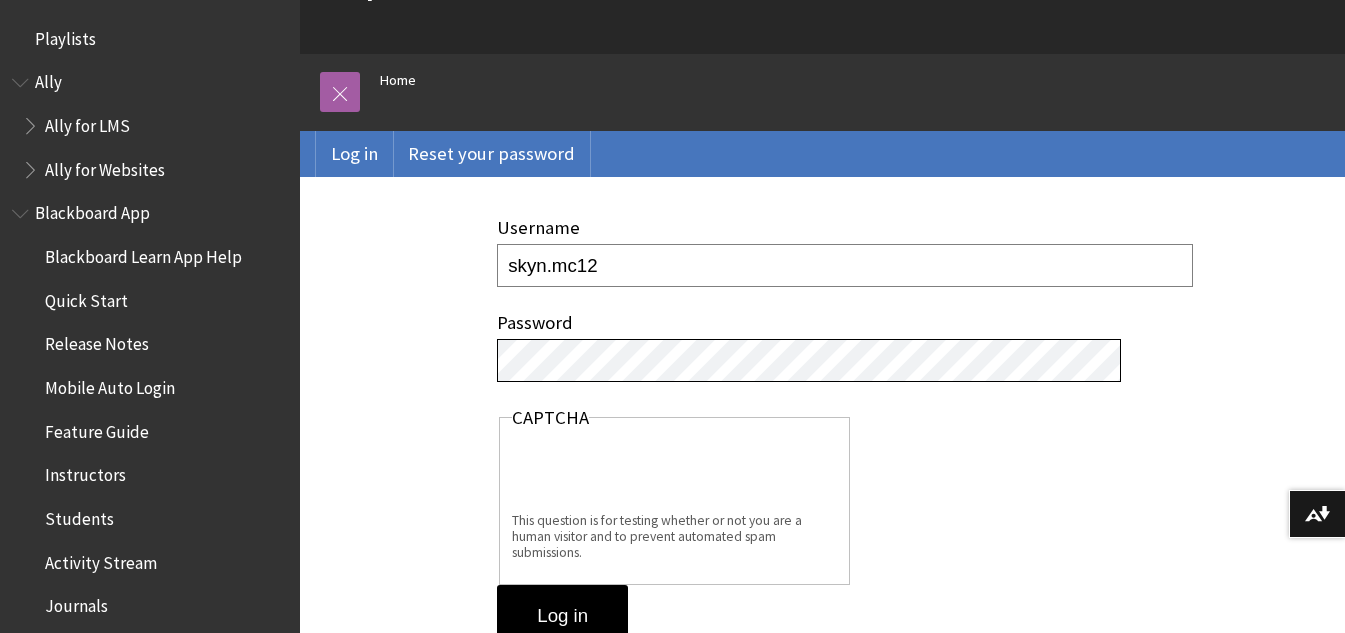 scroll, scrollTop: 251, scrollLeft: 0, axis: vertical 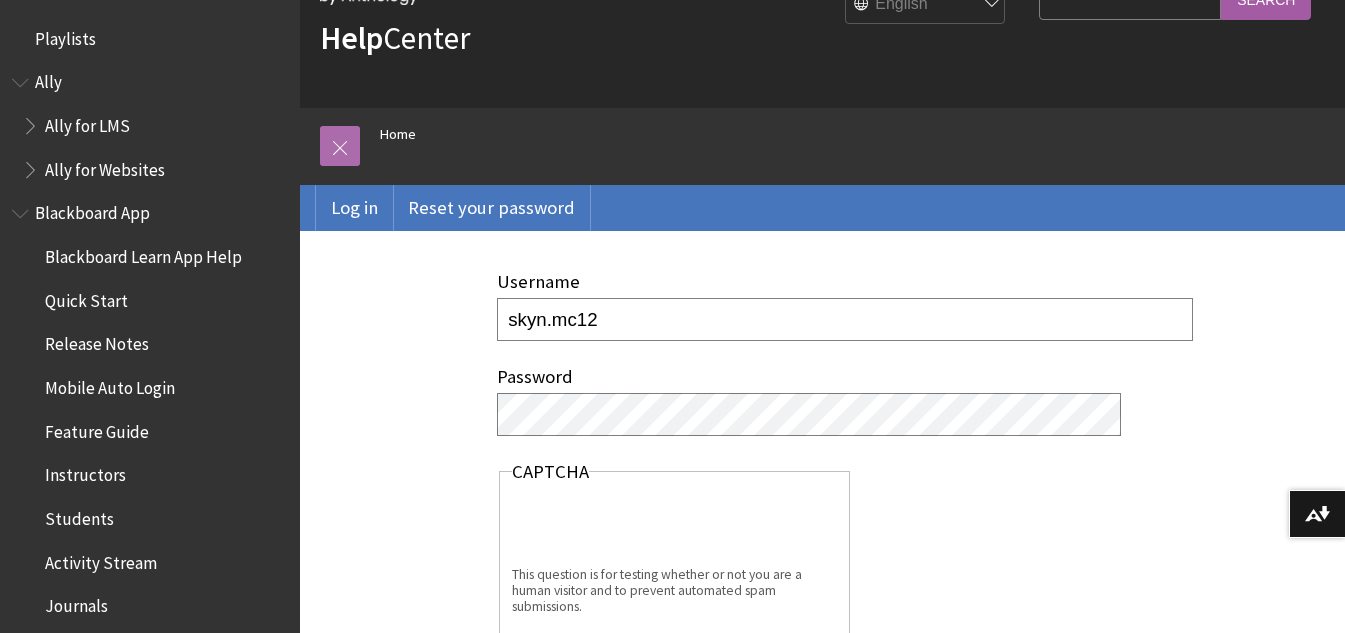 click at bounding box center (340, 146) 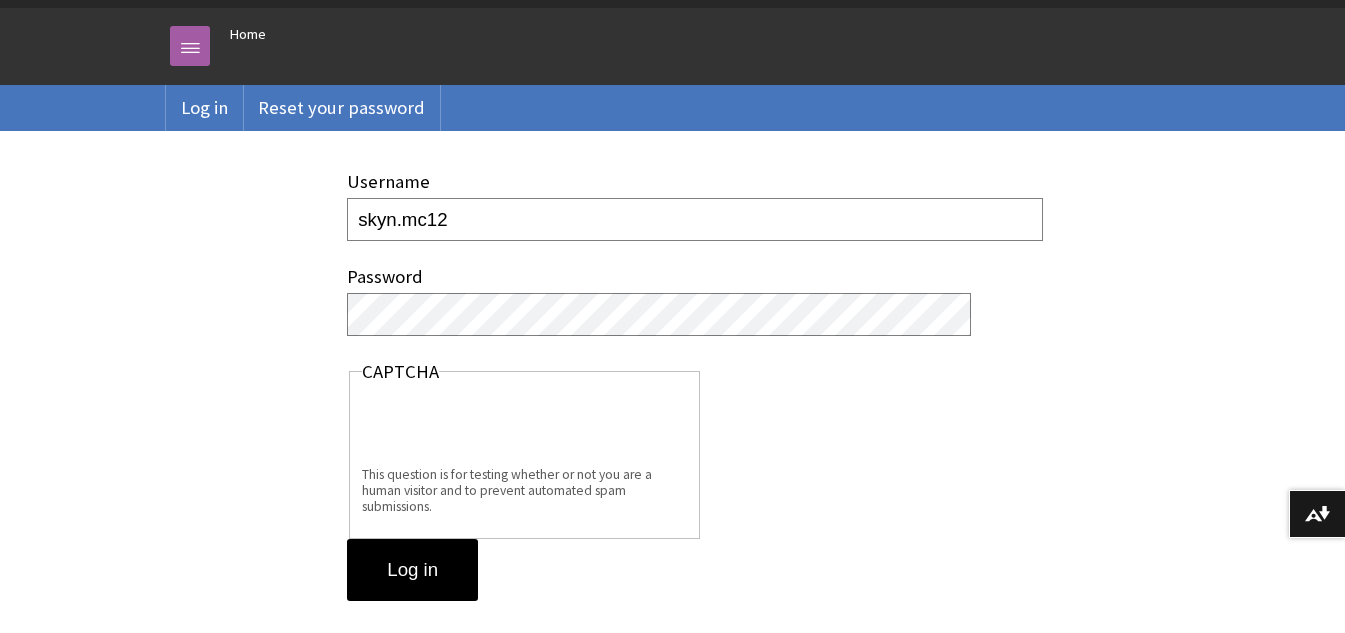 scroll, scrollTop: 300, scrollLeft: 0, axis: vertical 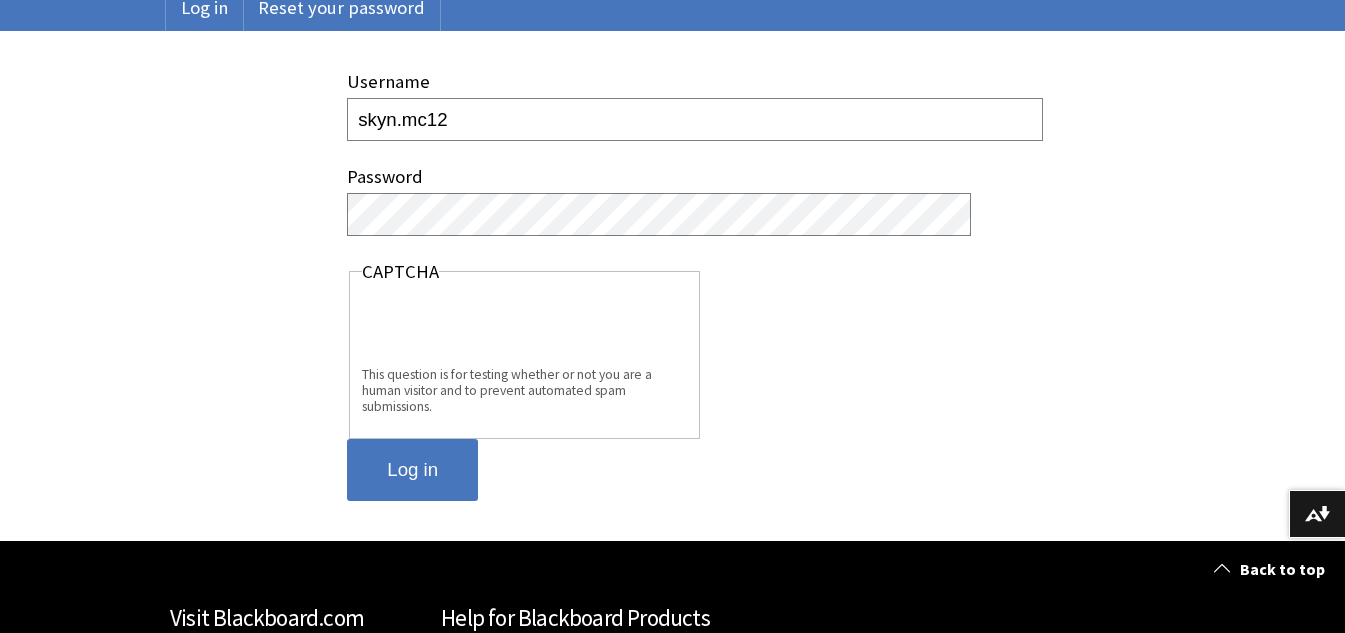 click on "Log in" at bounding box center (412, 470) 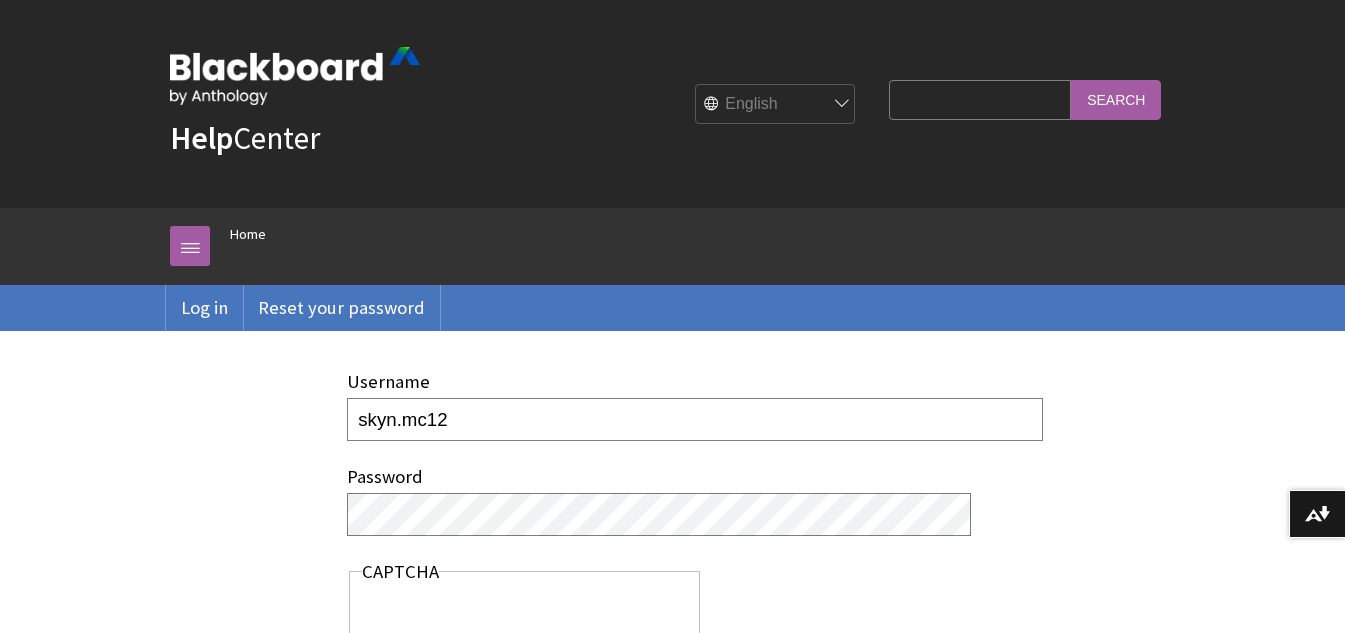scroll, scrollTop: 0, scrollLeft: 0, axis: both 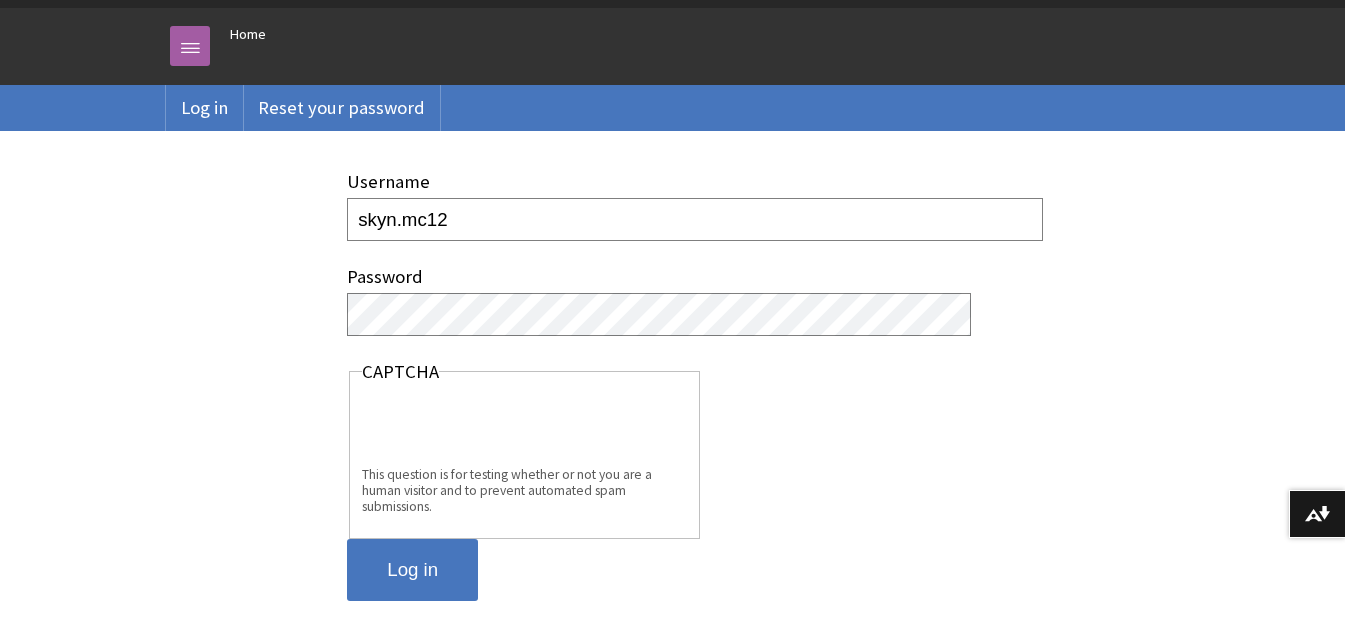 click on "Log in" at bounding box center (412, 570) 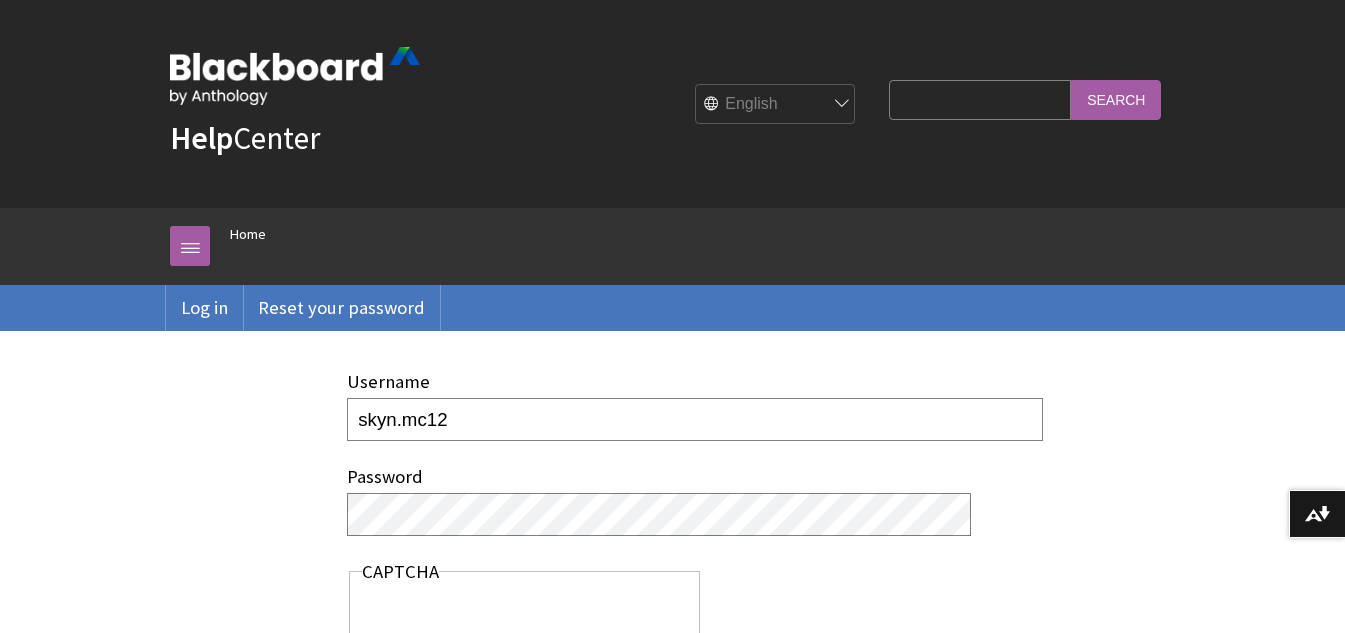 scroll, scrollTop: 0, scrollLeft: 0, axis: both 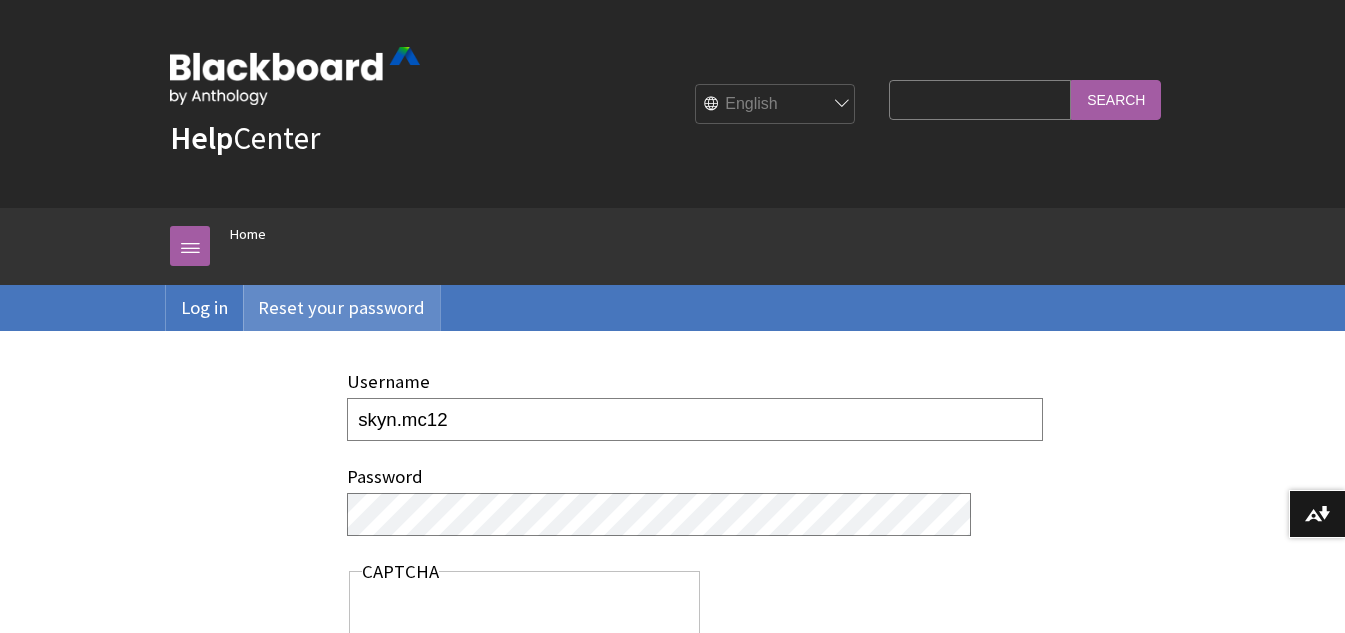 click on "Reset your password" at bounding box center [341, 308] 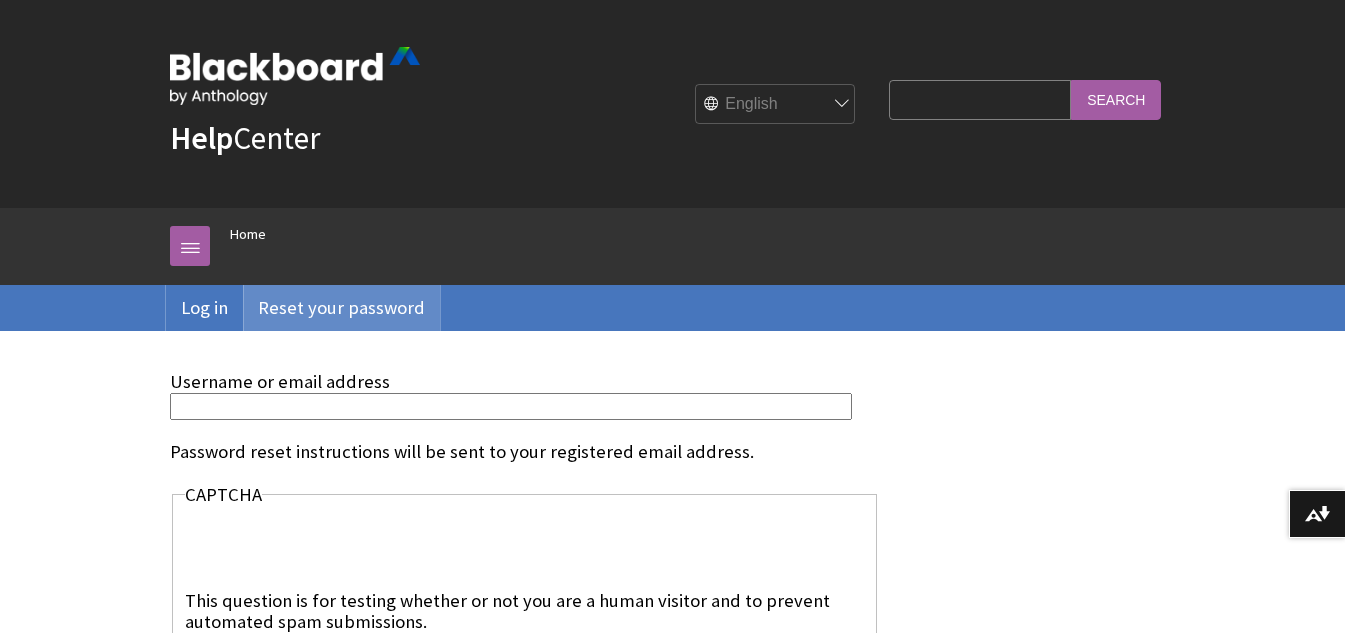scroll, scrollTop: 0, scrollLeft: 0, axis: both 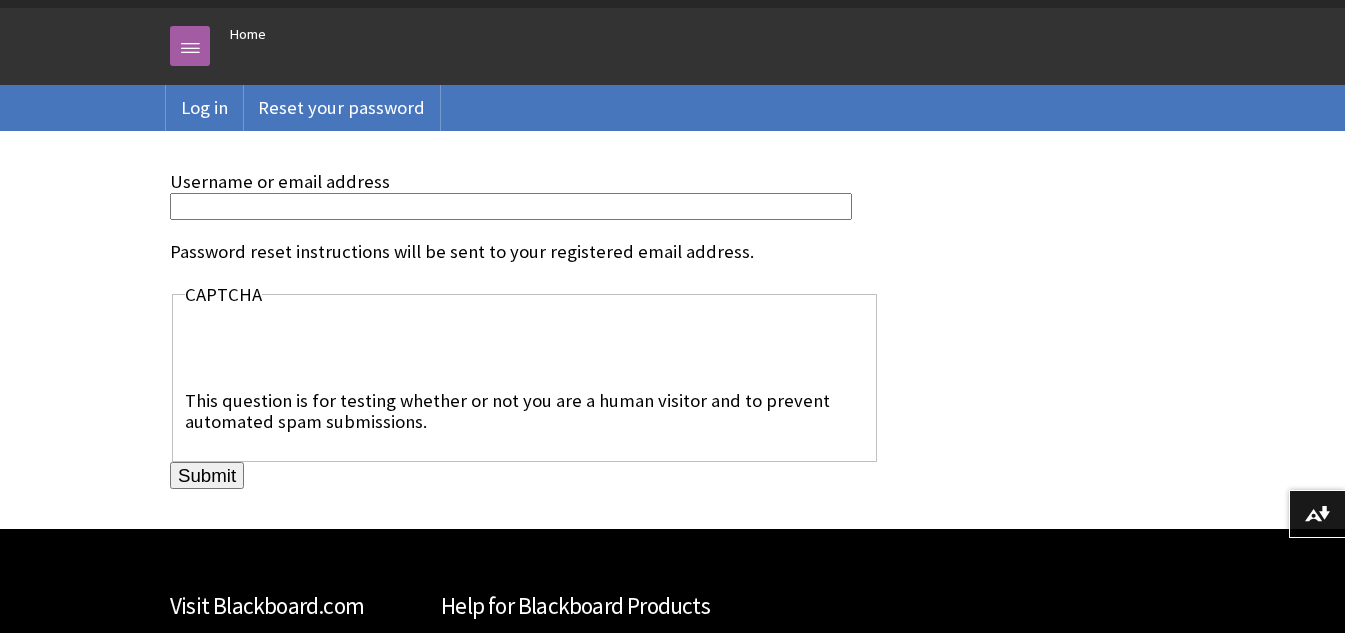 click on "Username or email address" at bounding box center (511, 206) 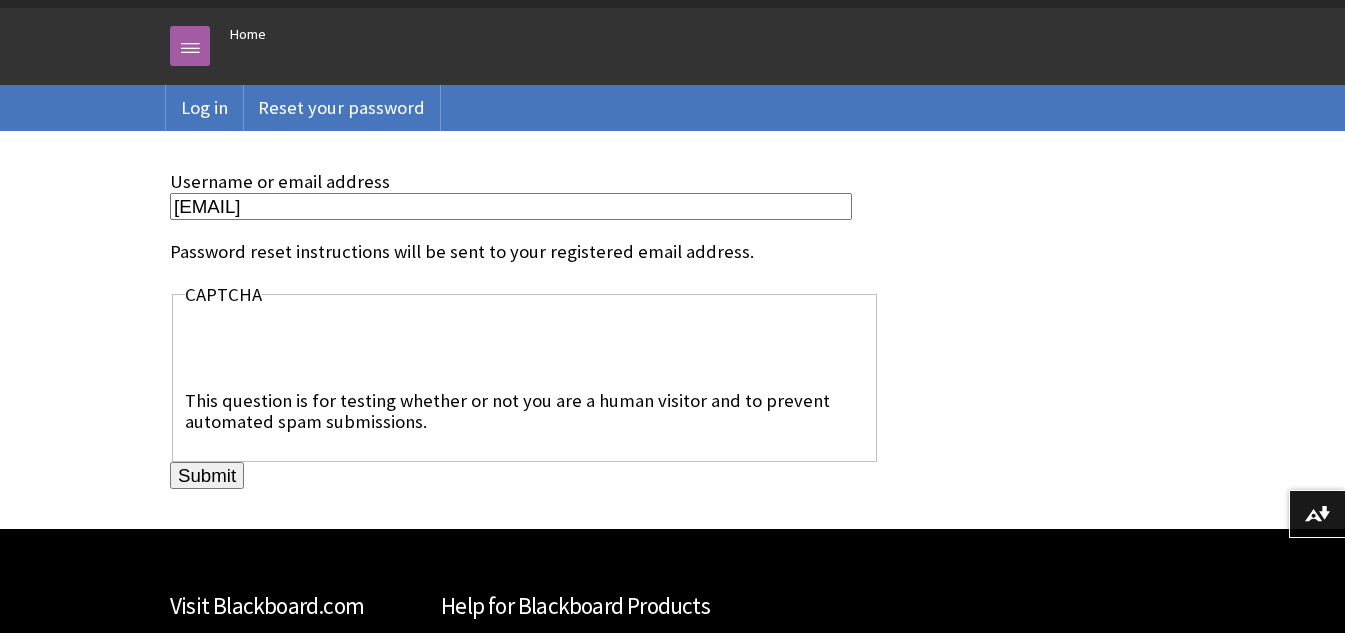 click on "Submit" at bounding box center (207, 476) 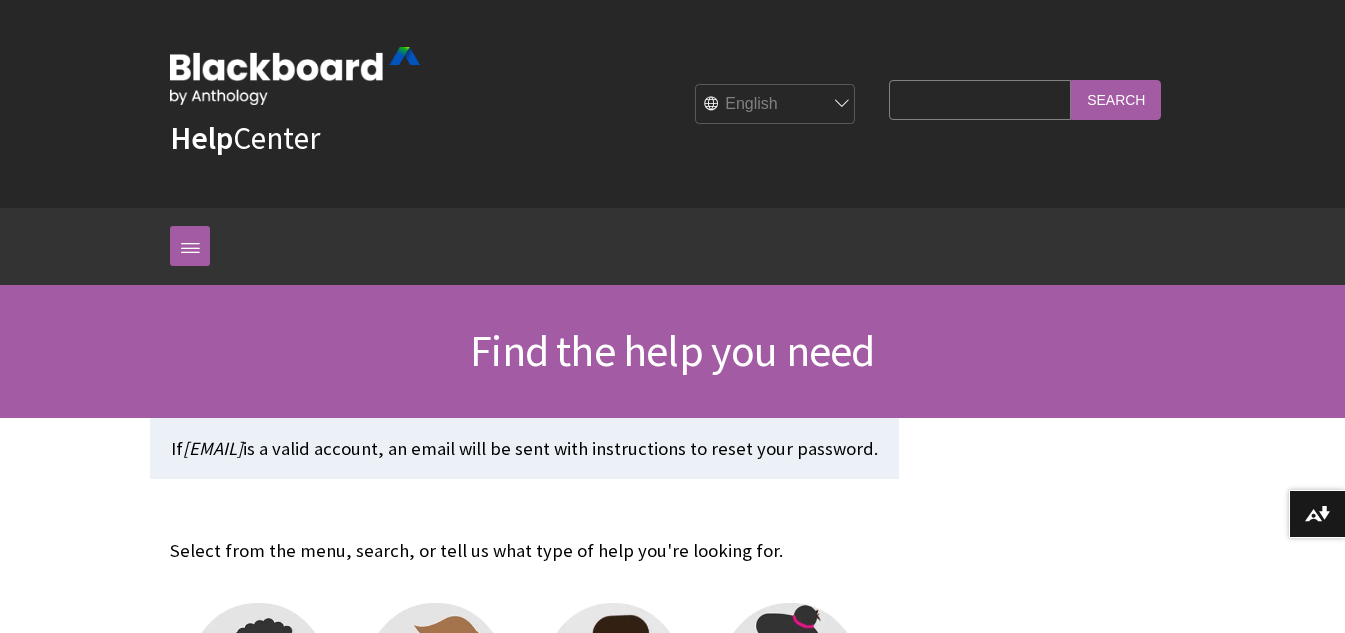 scroll, scrollTop: 0, scrollLeft: 0, axis: both 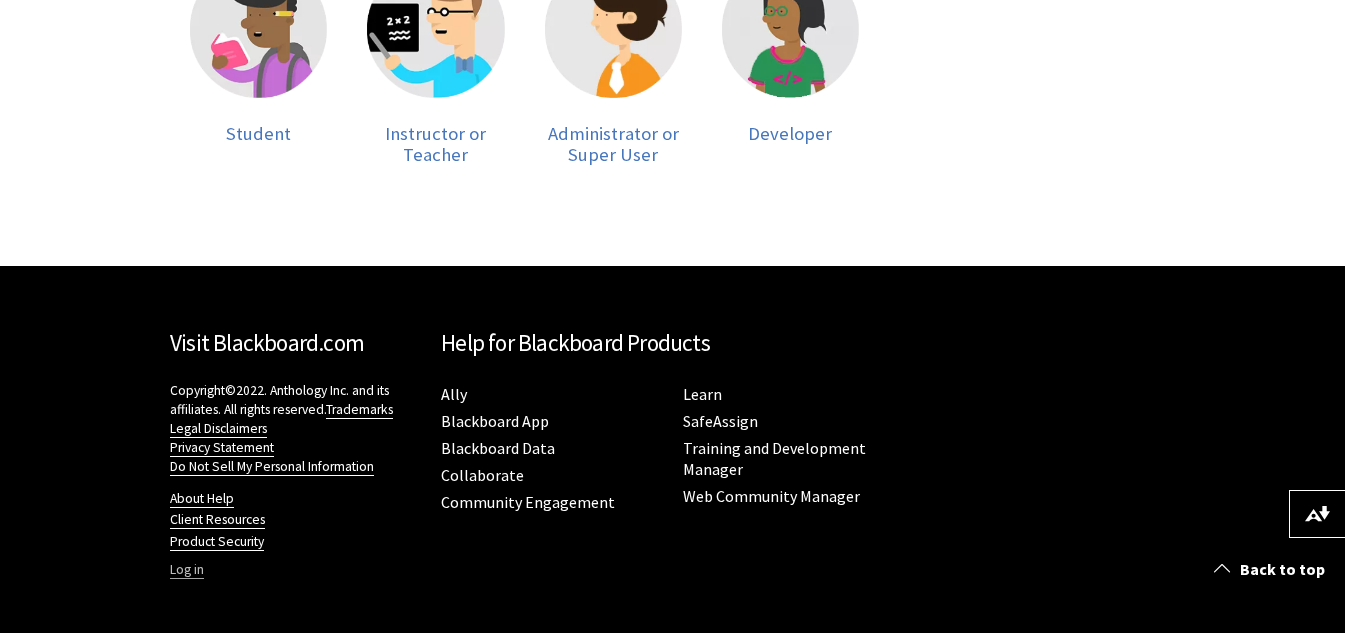 click on "Log in" at bounding box center [187, 570] 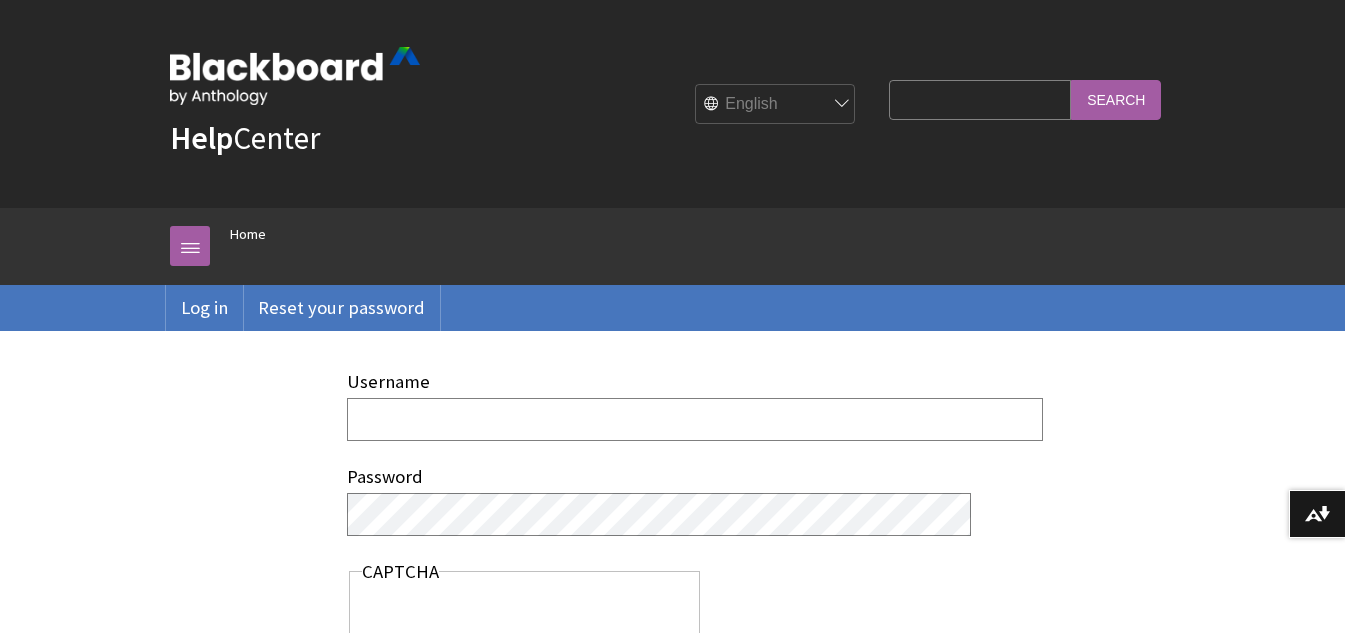 scroll, scrollTop: 0, scrollLeft: 0, axis: both 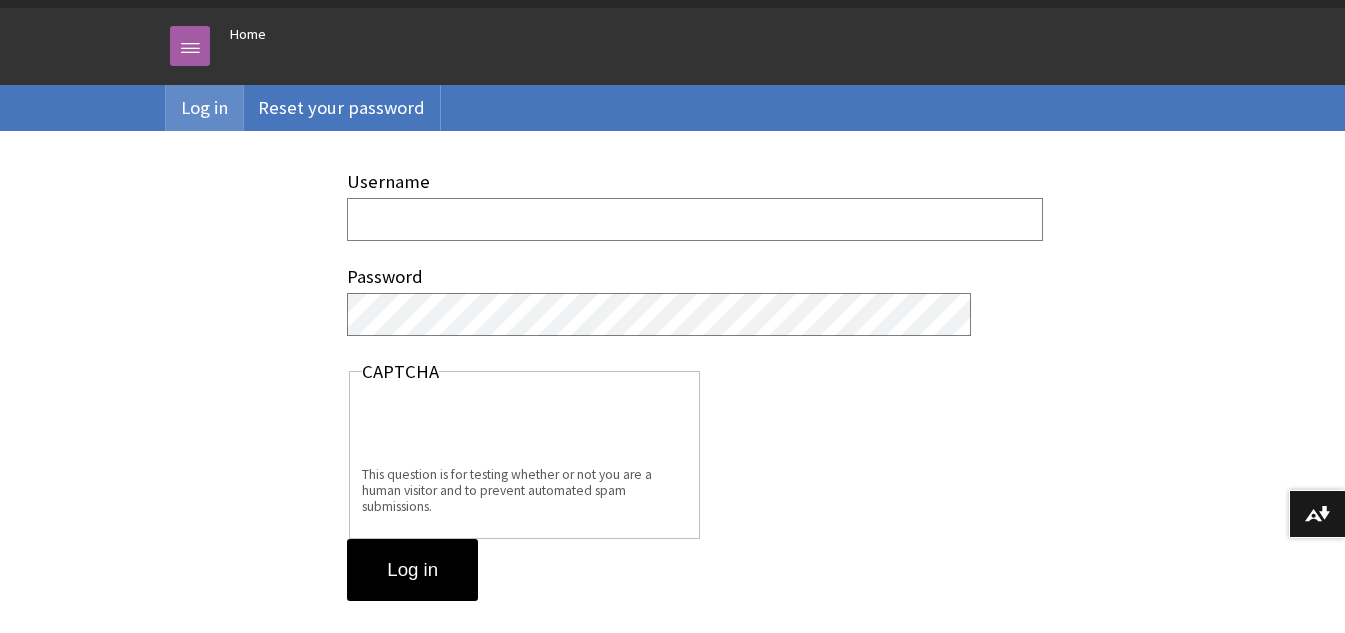 click on "Log in" at bounding box center [204, 108] 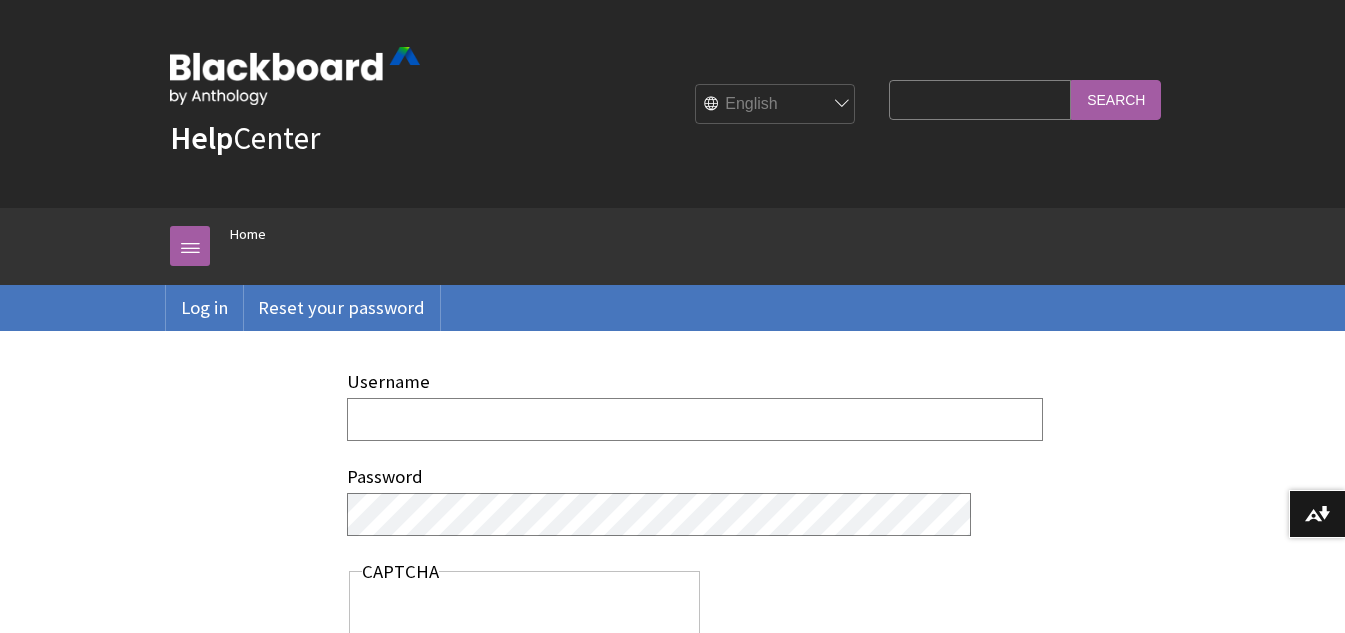 scroll, scrollTop: 0, scrollLeft: 0, axis: both 